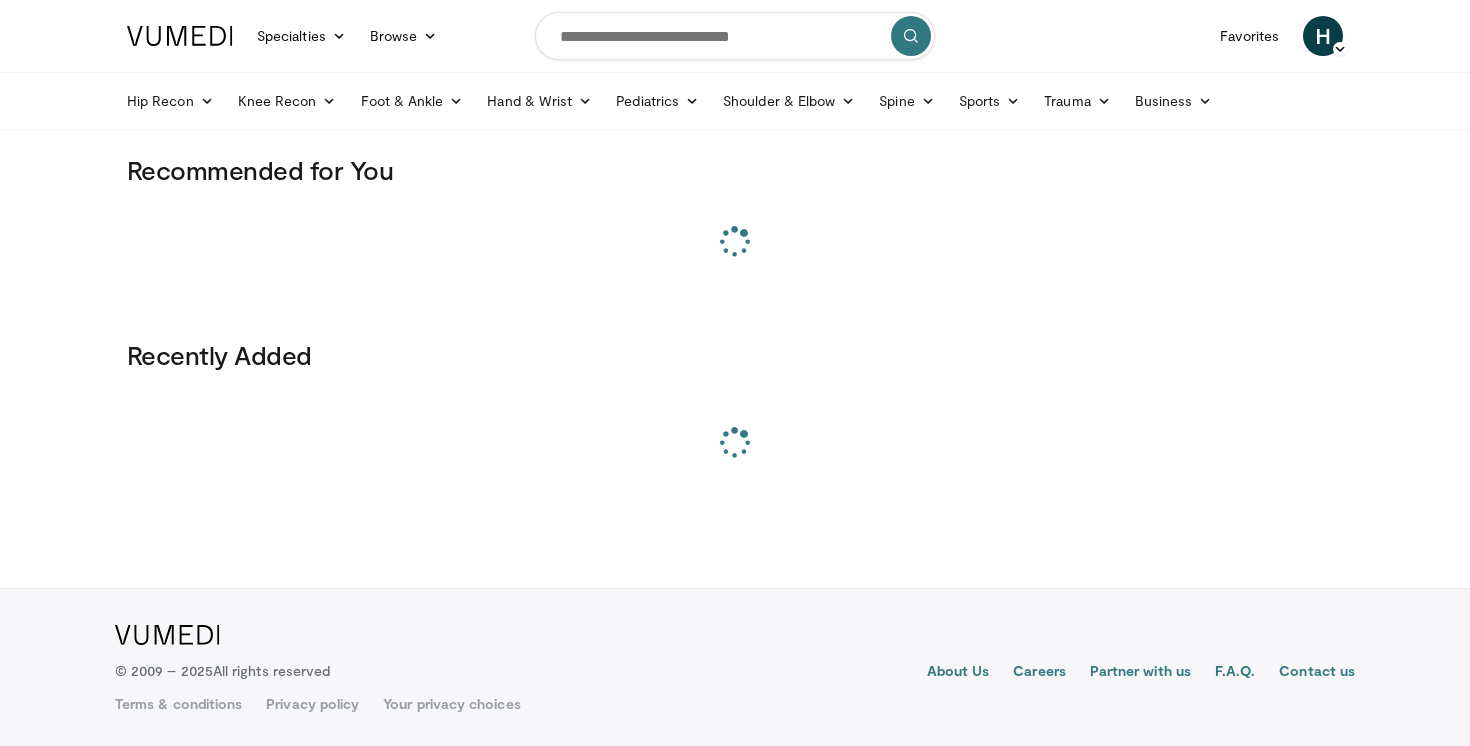 scroll, scrollTop: 0, scrollLeft: 0, axis: both 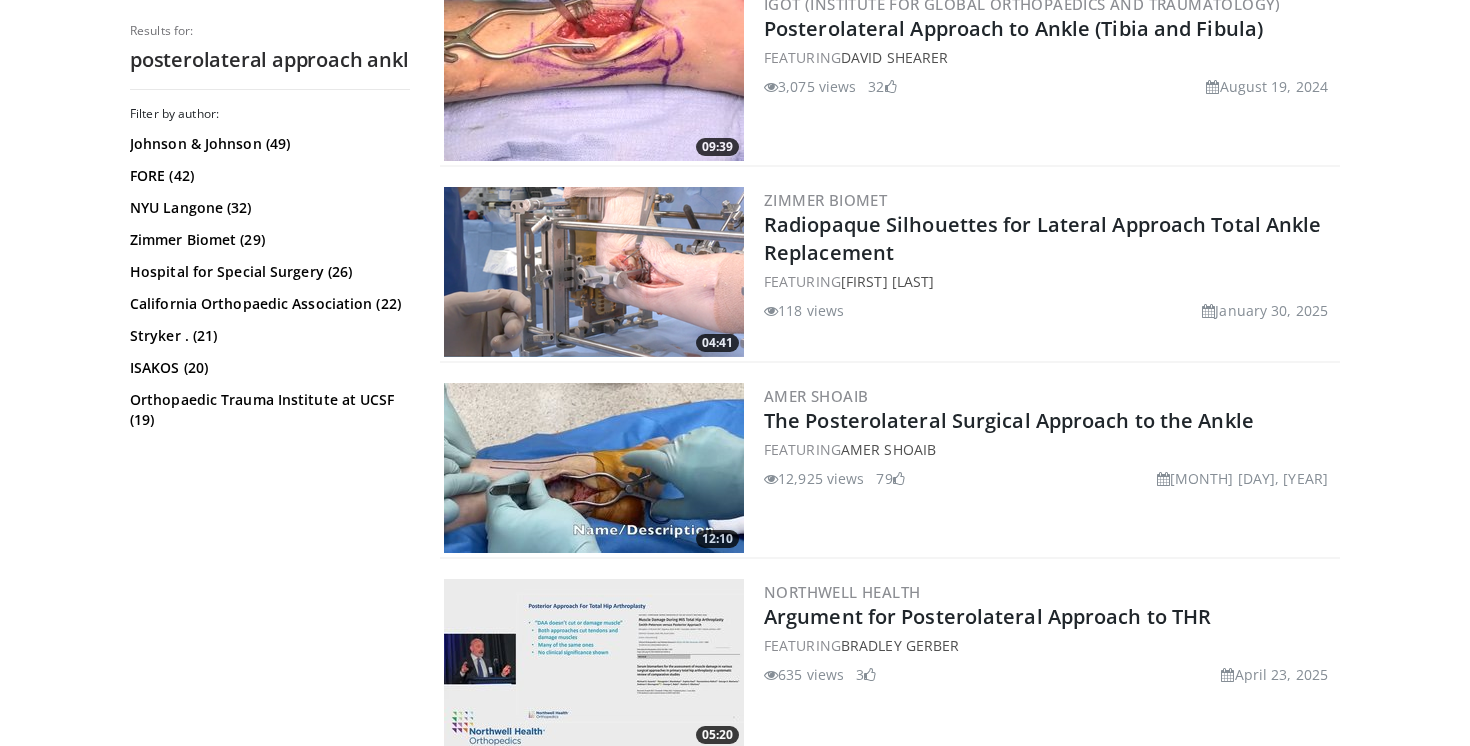click at bounding box center [594, 468] 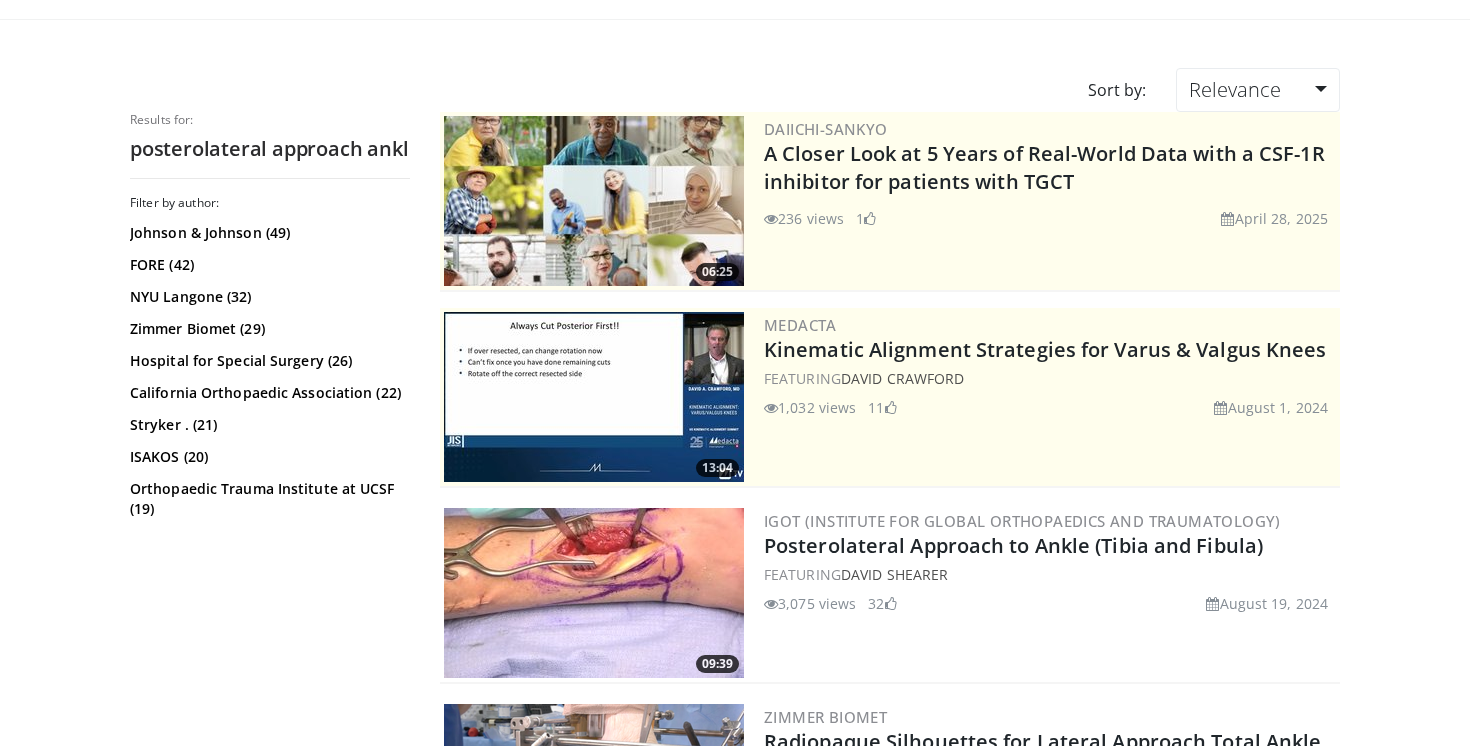 scroll, scrollTop: 204, scrollLeft: 0, axis: vertical 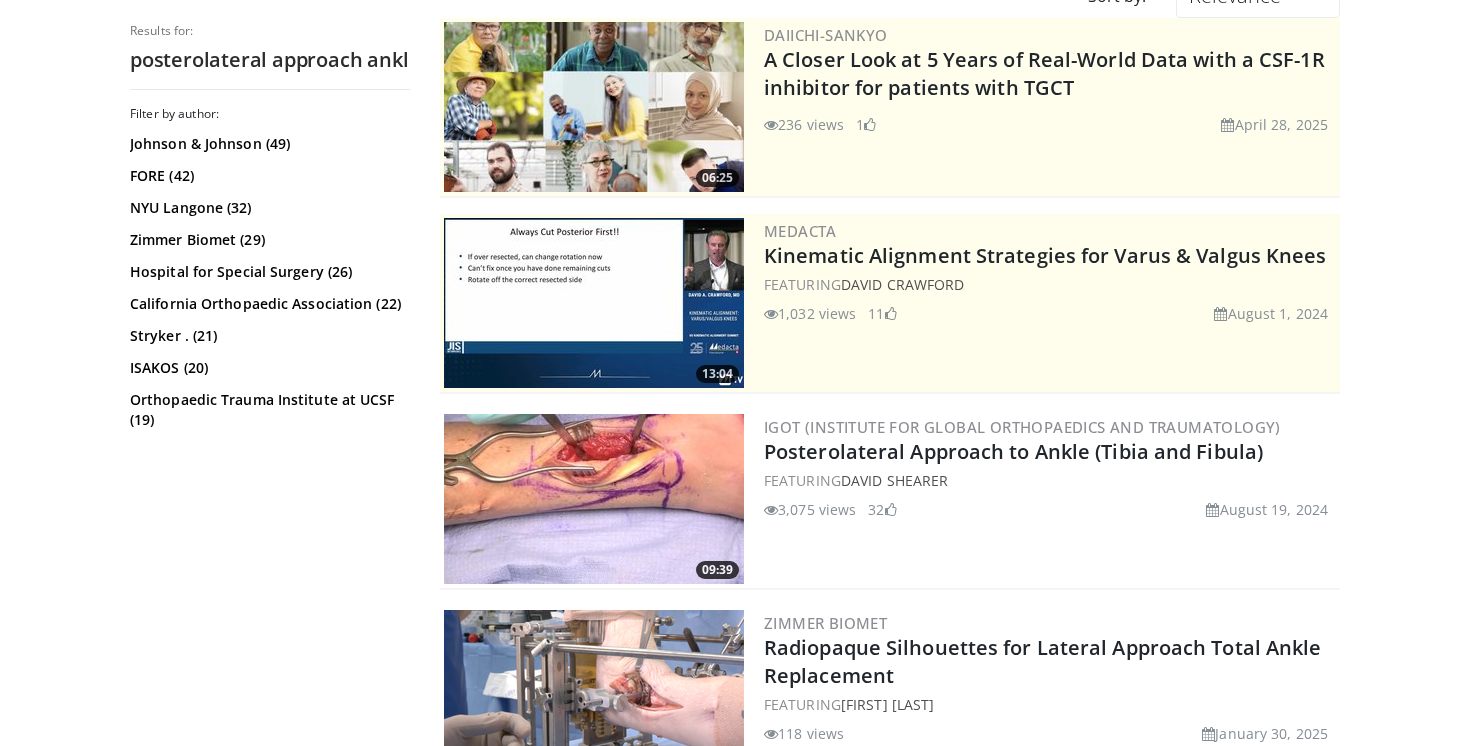 click at bounding box center (594, 499) 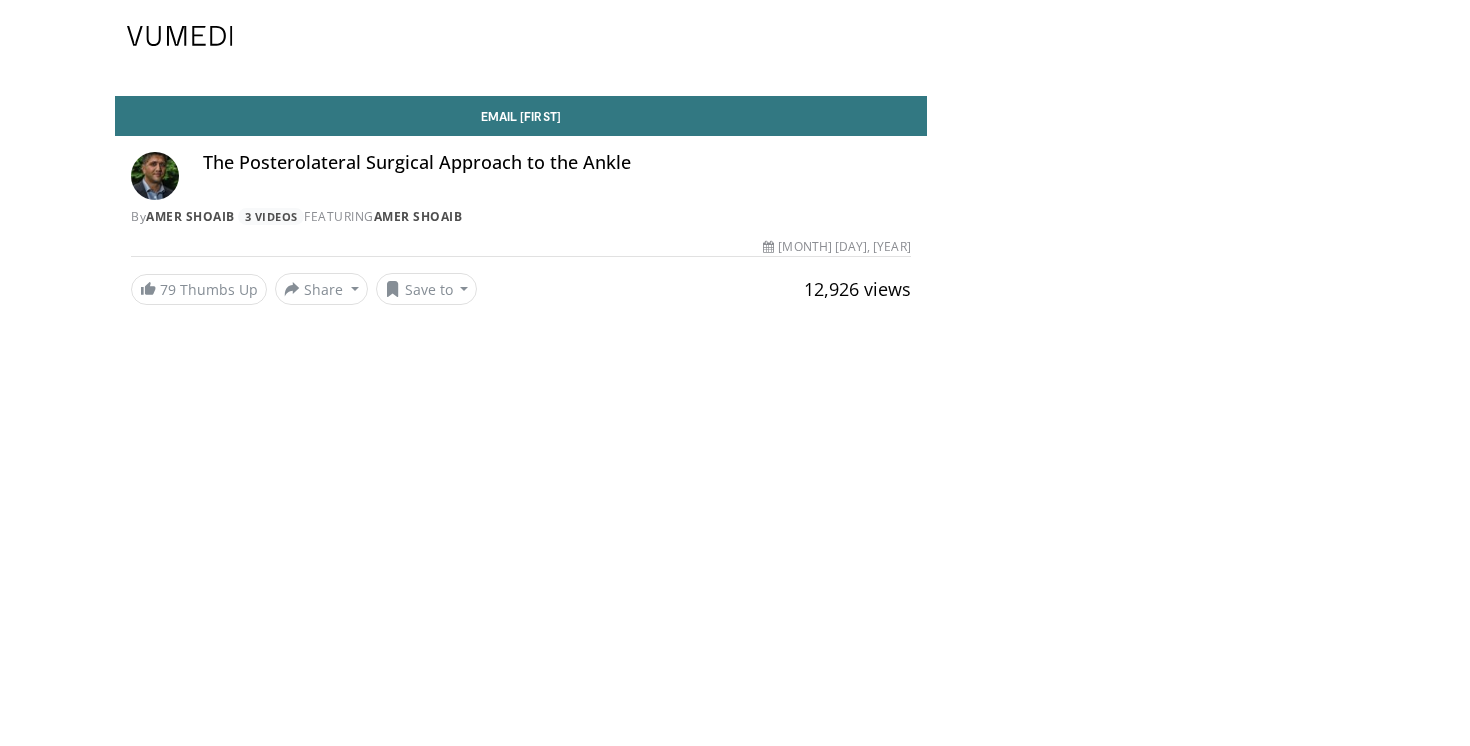 scroll, scrollTop: 0, scrollLeft: 0, axis: both 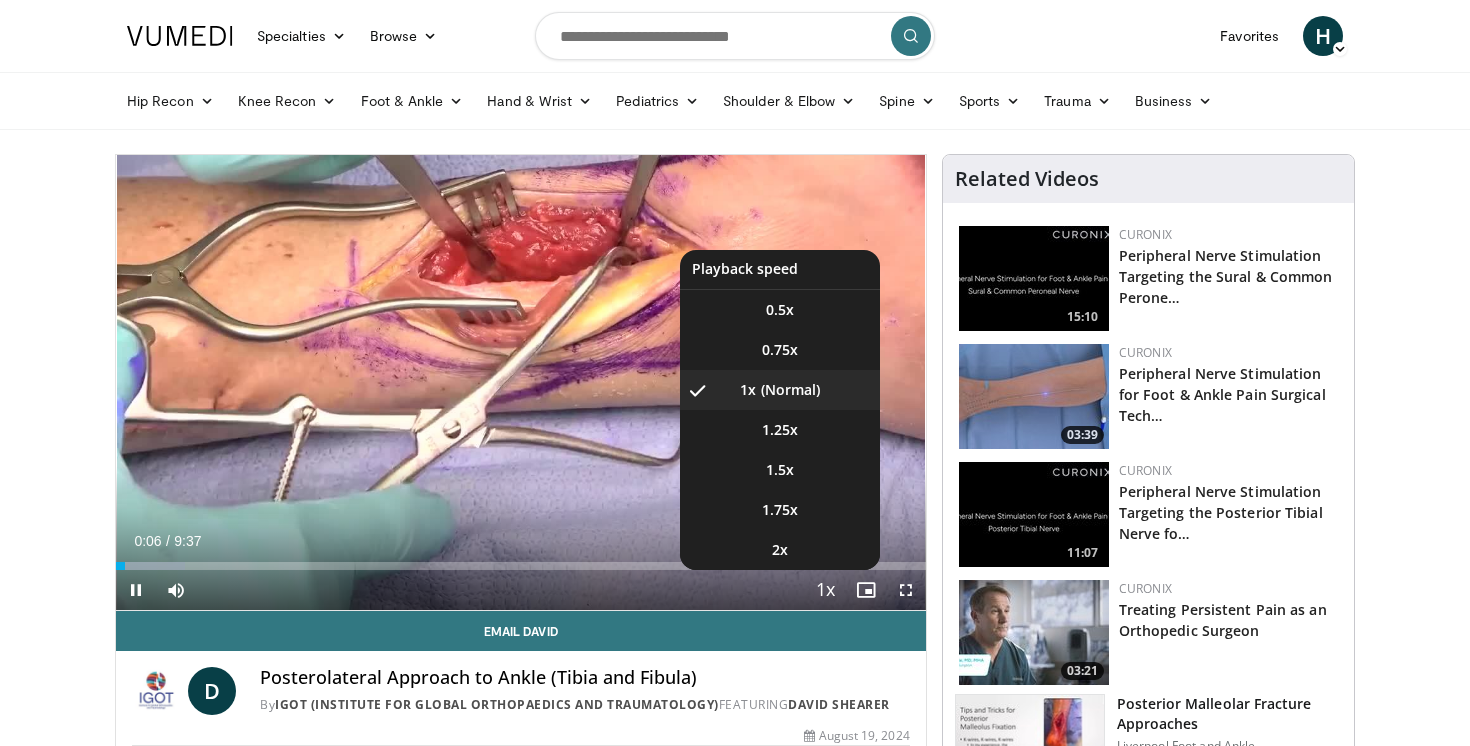click at bounding box center (826, 591) 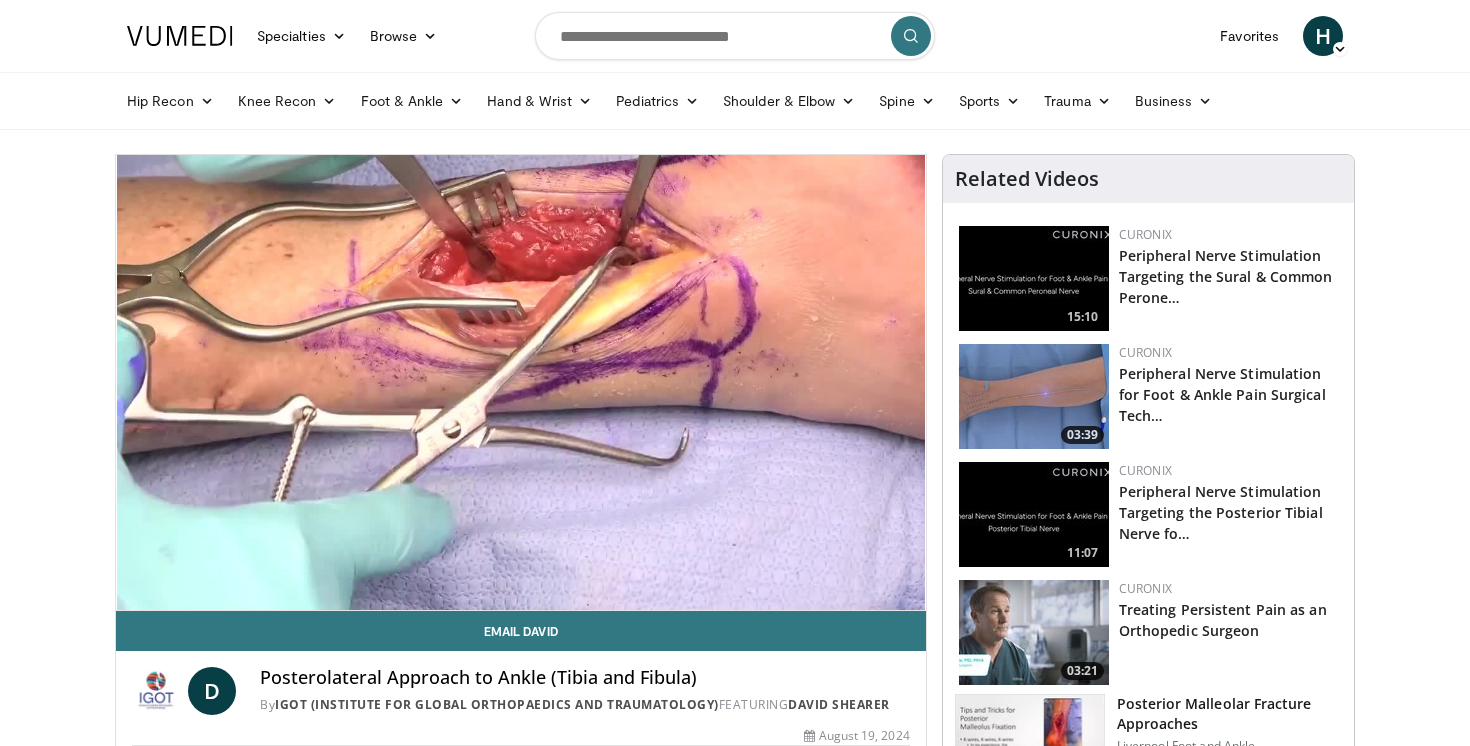 click on "10 seconds
Tap to unmute" at bounding box center (521, 382) 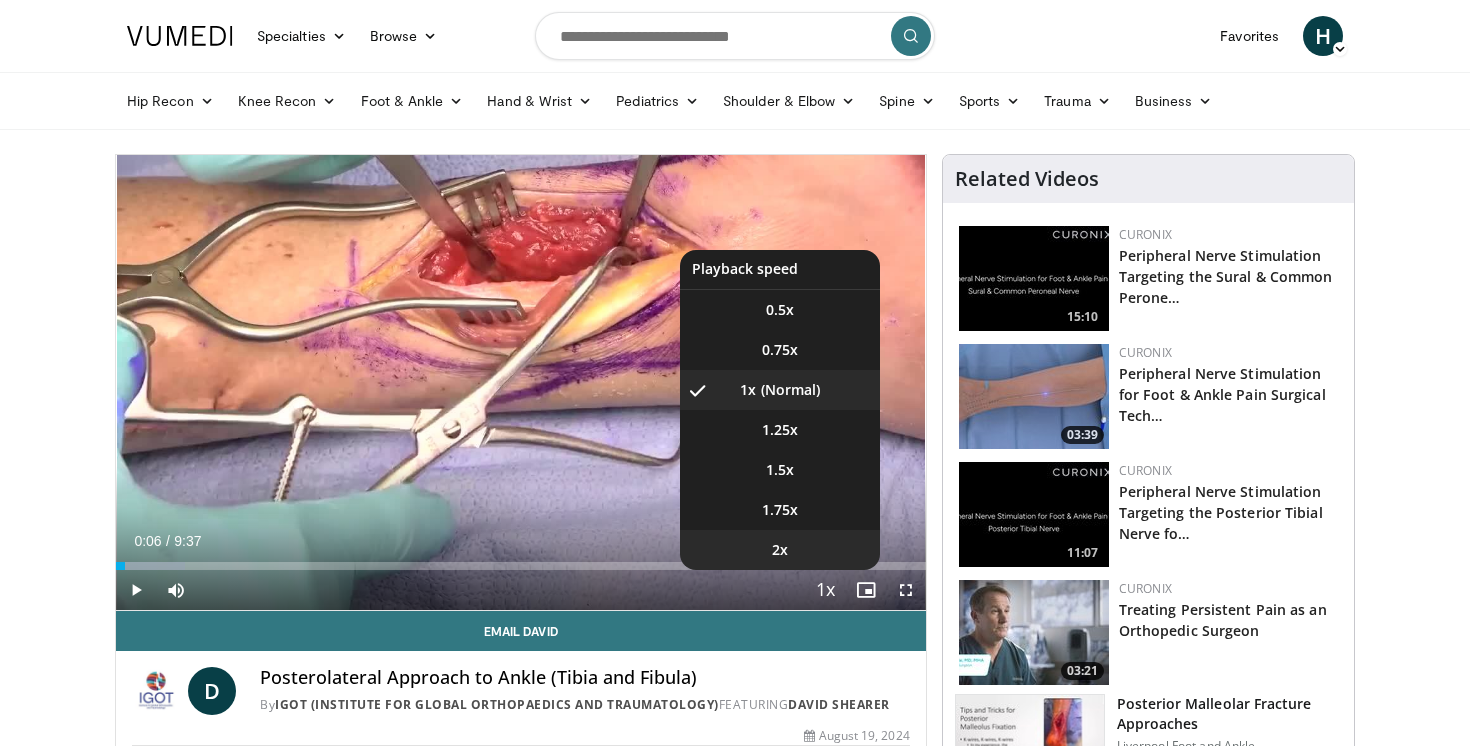 click on "2x" at bounding box center [780, 550] 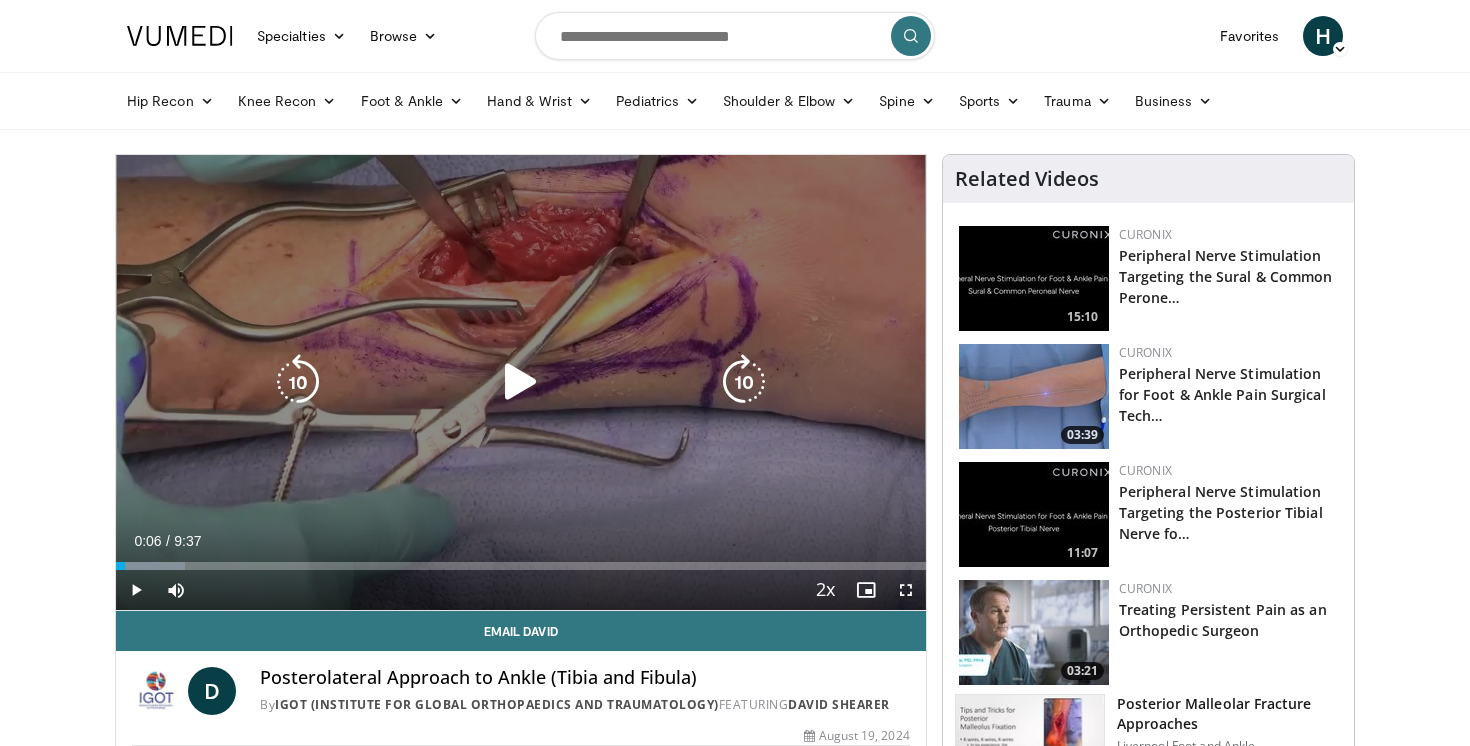 click on "10 seconds
Tap to unmute" at bounding box center (521, 382) 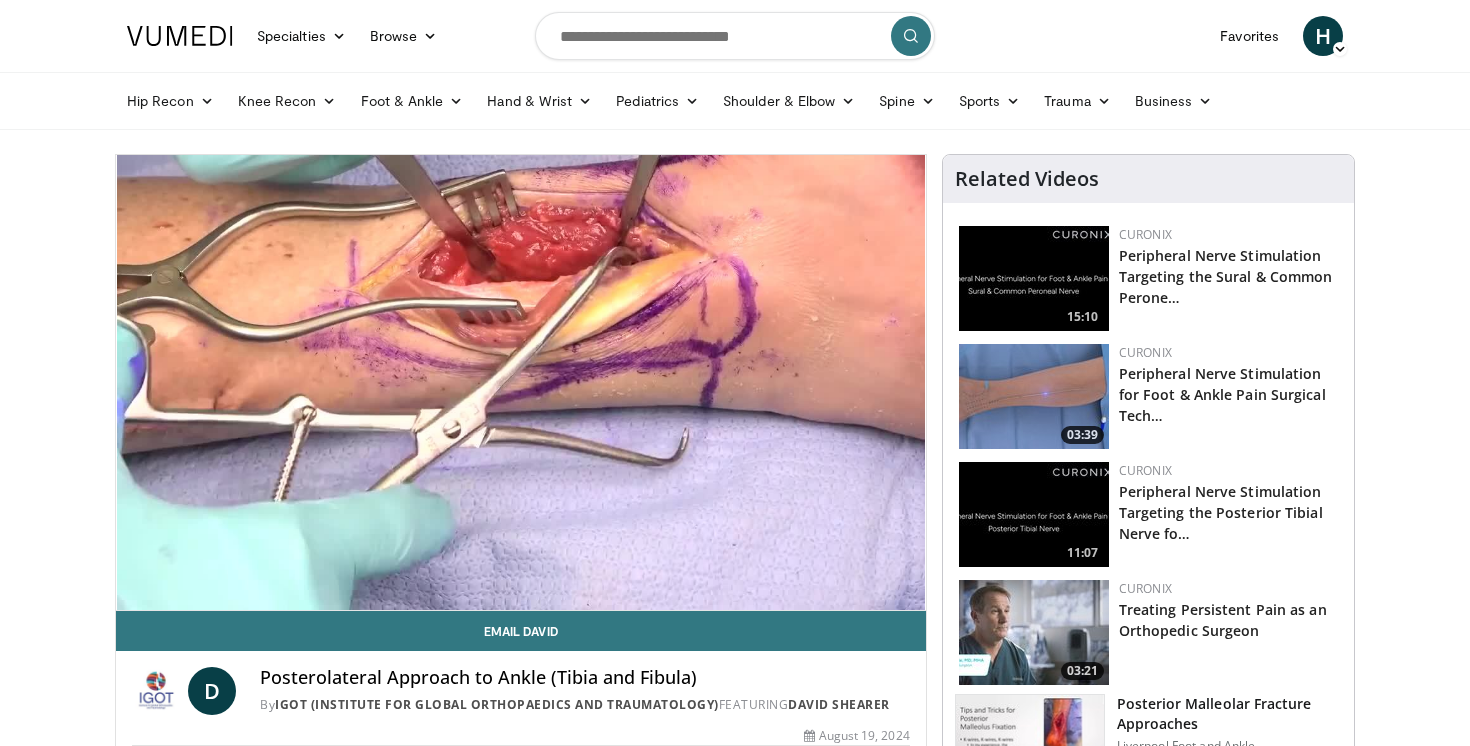 click on "Specialties
Adult & Family Medicine
Allergy, Asthma, Immunology
Anesthesiology
Cardiology
Dental
Dermatology
Endocrinology
Gastroenterology & Hepatology
General Surgery
Hematology & Oncology
Infectious Disease
Nephrology
Neurology
Neurosurgery
Obstetrics & Gynecology
Ophthalmology
Oral Maxillofacial
Orthopaedics
Otolaryngology
Pediatrics
Plastic Surgery
Podiatry
Psychiatry
Pulmonology
Radiation Oncology
Radiology
Rheumatology
Urology" at bounding box center (735, 1467) 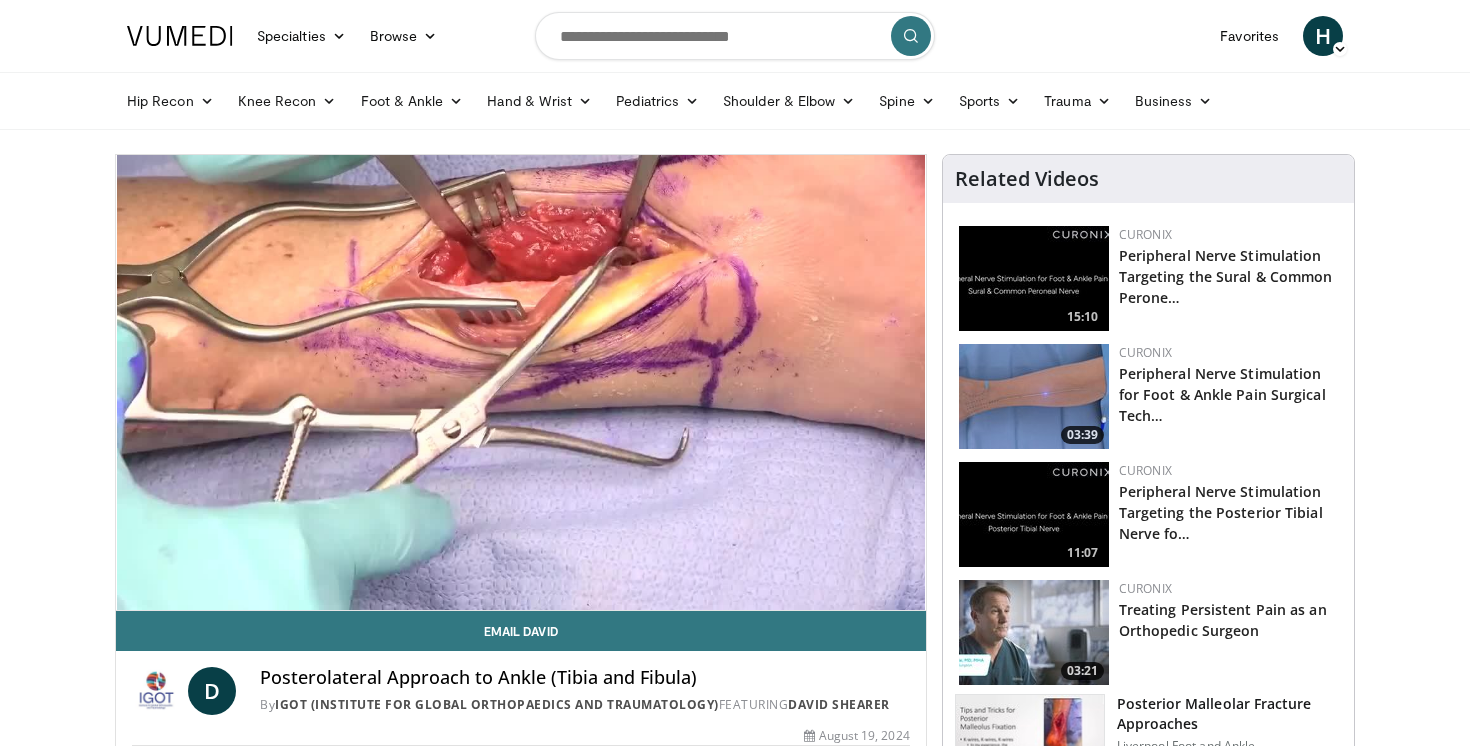 click on "Specialties
Adult & Family Medicine
Allergy, Asthma, Immunology
Anesthesiology
Cardiology
Dental
Dermatology
Endocrinology
Gastroenterology & Hepatology
General Surgery
Hematology & Oncology
Infectious Disease
Nephrology
Neurology
Neurosurgery
Obstetrics & Gynecology
Ophthalmology
Oral Maxillofacial
Orthopaedics
Otolaryngology
Pediatrics
Plastic Surgery
Podiatry
Psychiatry
Pulmonology
Radiation Oncology
Radiology
Rheumatology
Urology" at bounding box center [735, 1467] 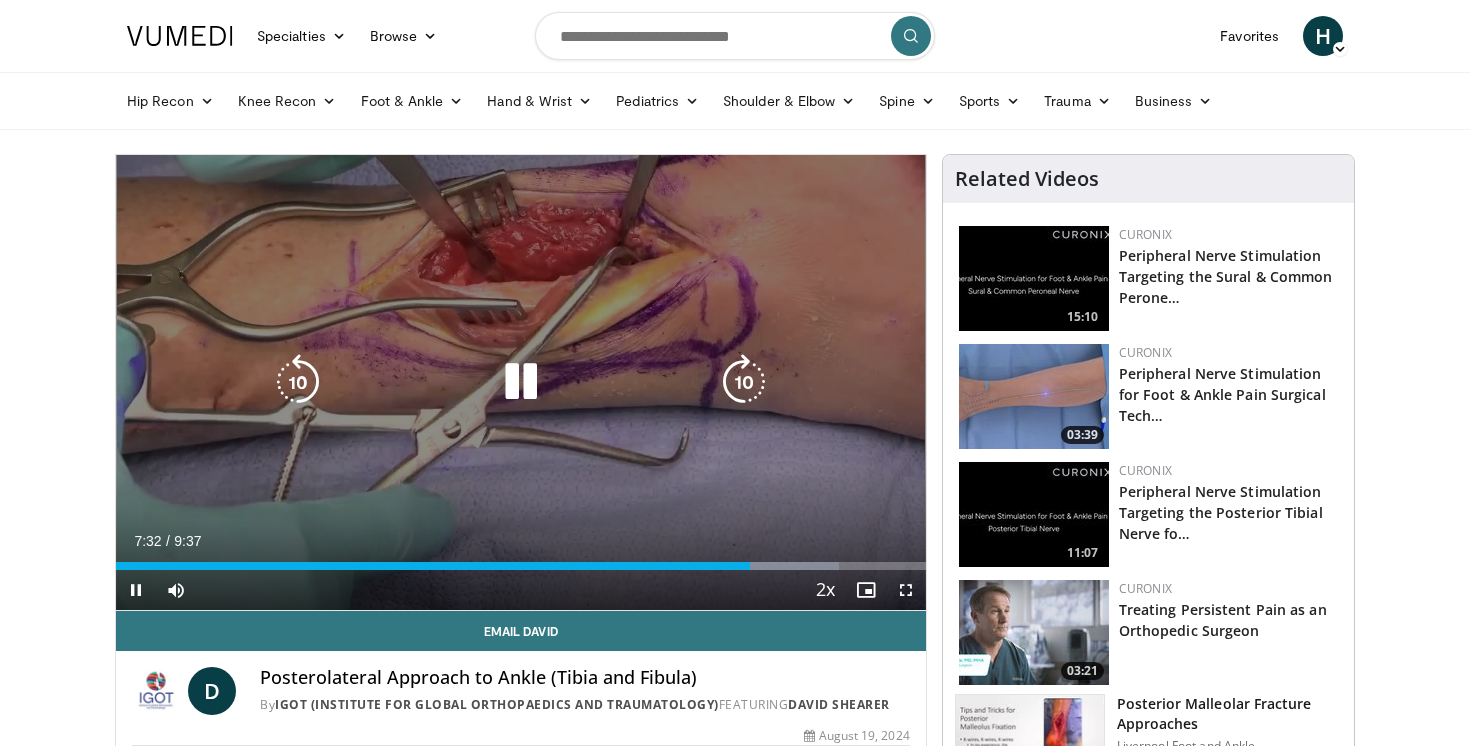click at bounding box center [521, 382] 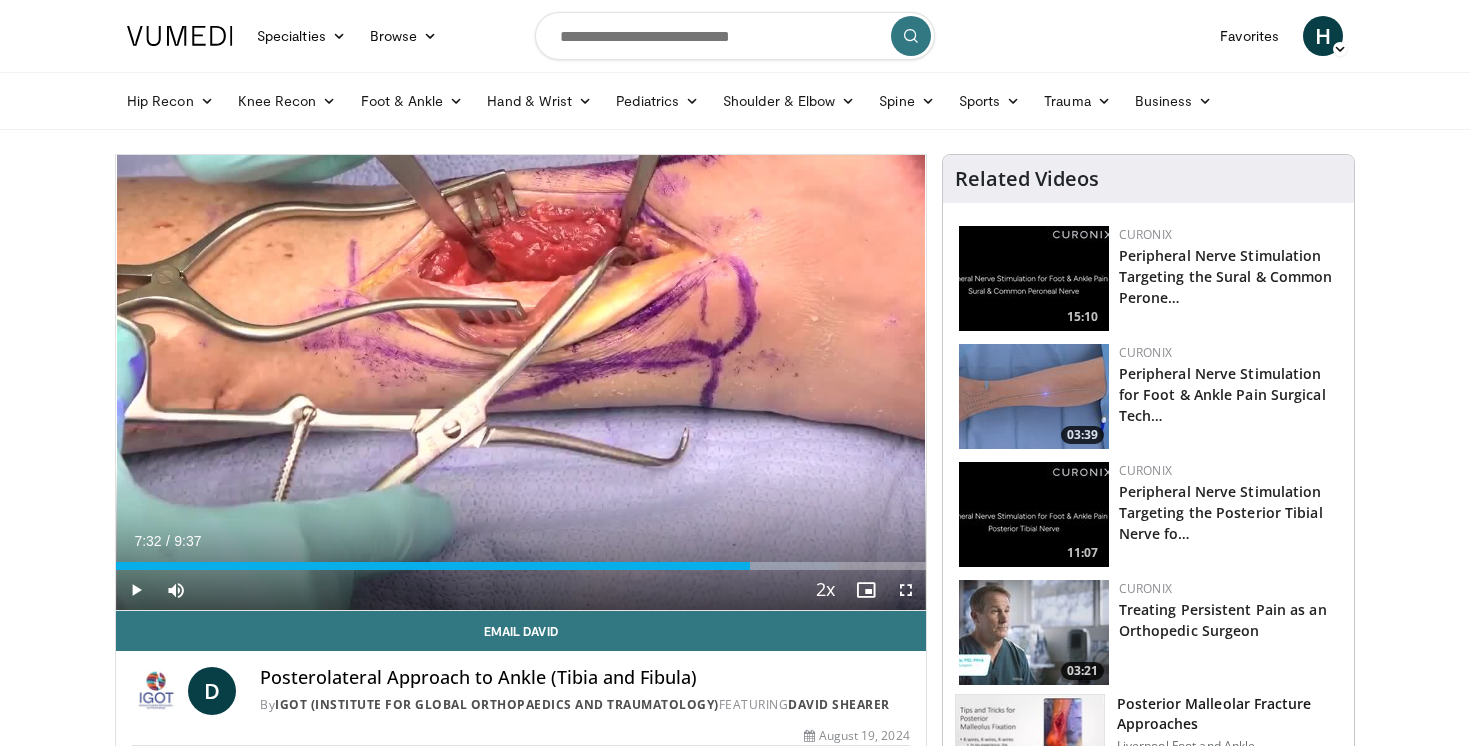 click on "Specialties
Adult & Family Medicine
Allergy, Asthma, Immunology
Anesthesiology
Cardiology
Dental
Dermatology
Endocrinology
Gastroenterology & Hepatology
General Surgery
Hematology & Oncology
Infectious Disease
Nephrology
Neurology
Neurosurgery
Obstetrics & Gynecology
Ophthalmology
Oral Maxillofacial
Orthopaedics
Otolaryngology
Pediatrics
Plastic Surgery
Podiatry
Psychiatry
Pulmonology
Radiation Oncology
Radiology
Rheumatology
Urology" at bounding box center (735, 1467) 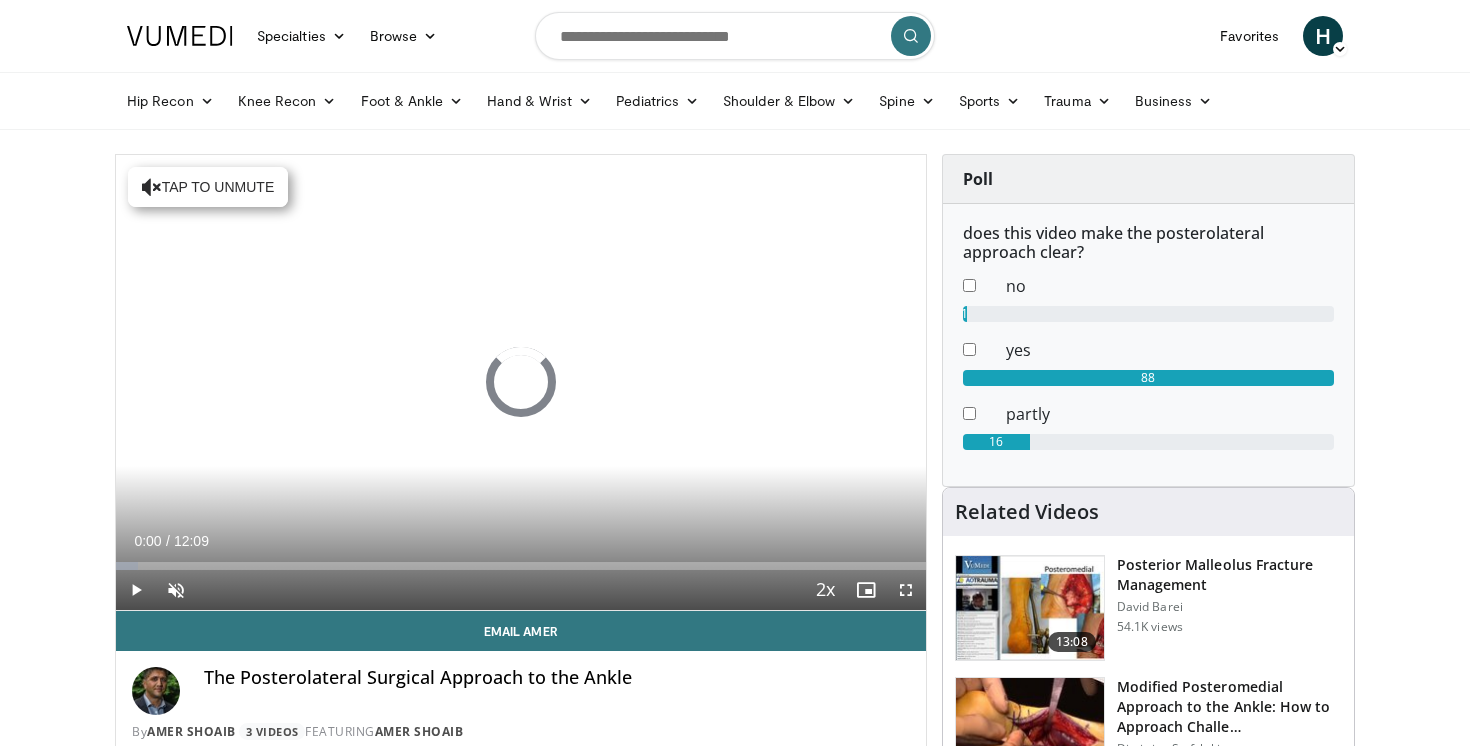 scroll, scrollTop: 0, scrollLeft: 0, axis: both 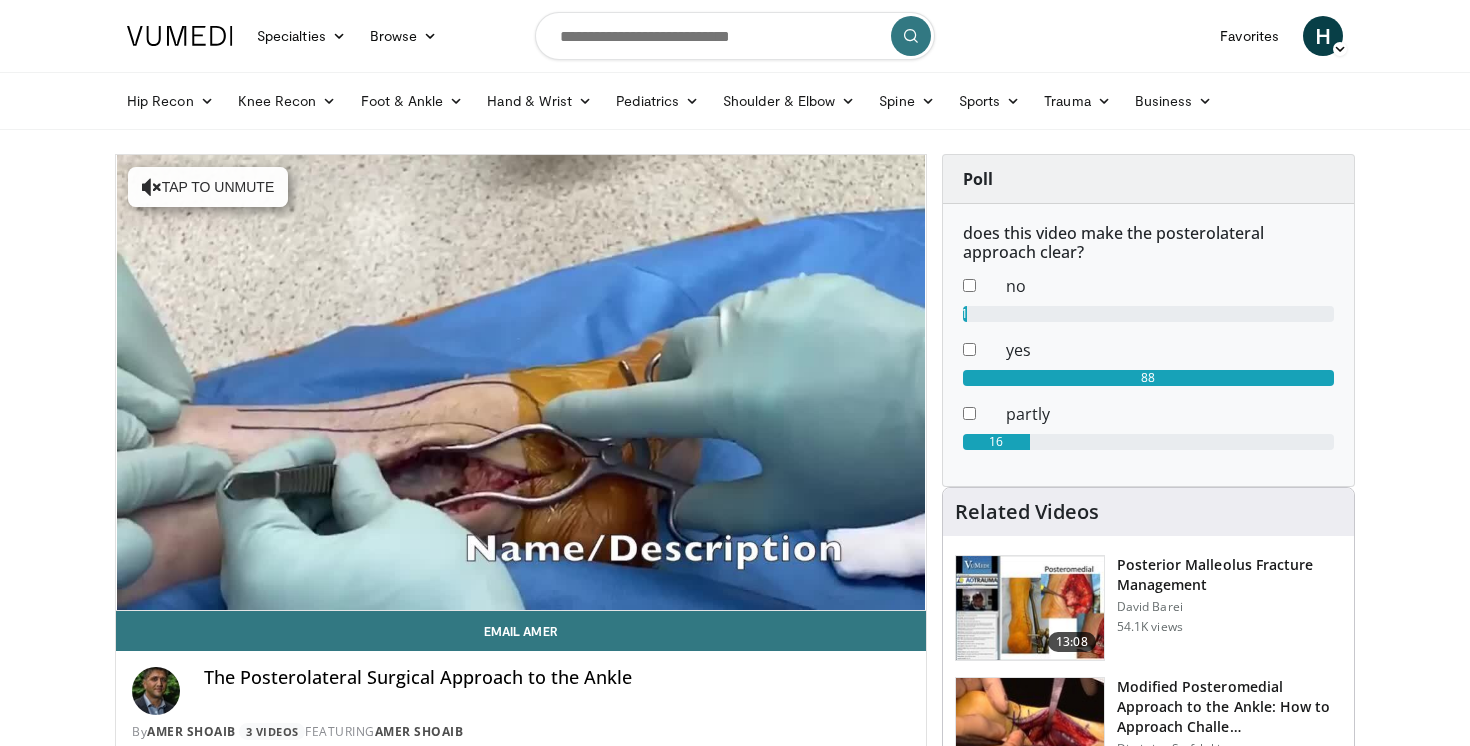 click on "Specialties
Adult & Family Medicine
Allergy, Asthma, Immunology
Anesthesiology
Cardiology
Dental
Dermatology
Endocrinology
Gastroenterology & Hepatology
General Surgery
Hematology & Oncology
Infectious Disease
Nephrology
Neurology
Neurosurgery
Obstetrics & Gynecology
Ophthalmology
Oral Maxillofacial
Orthopaedics
Otolaryngology
Pediatrics
Plastic Surgery
Podiatry
Psychiatry
Pulmonology
Radiation Oncology
Radiology
Rheumatology
Urology" at bounding box center (735, 1662) 